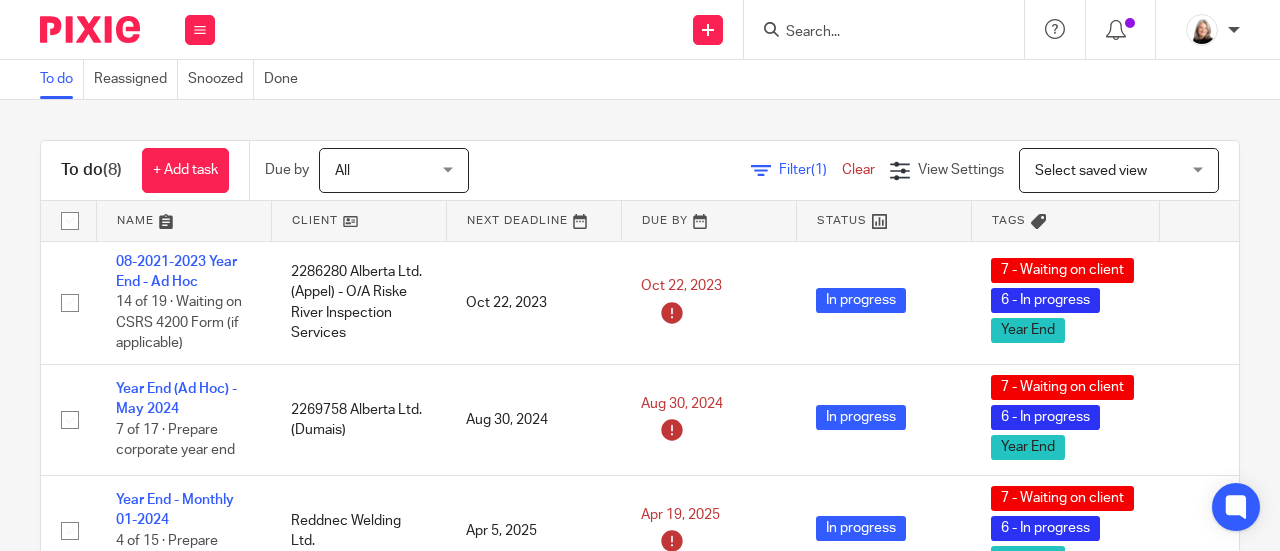 scroll, scrollTop: 0, scrollLeft: 0, axis: both 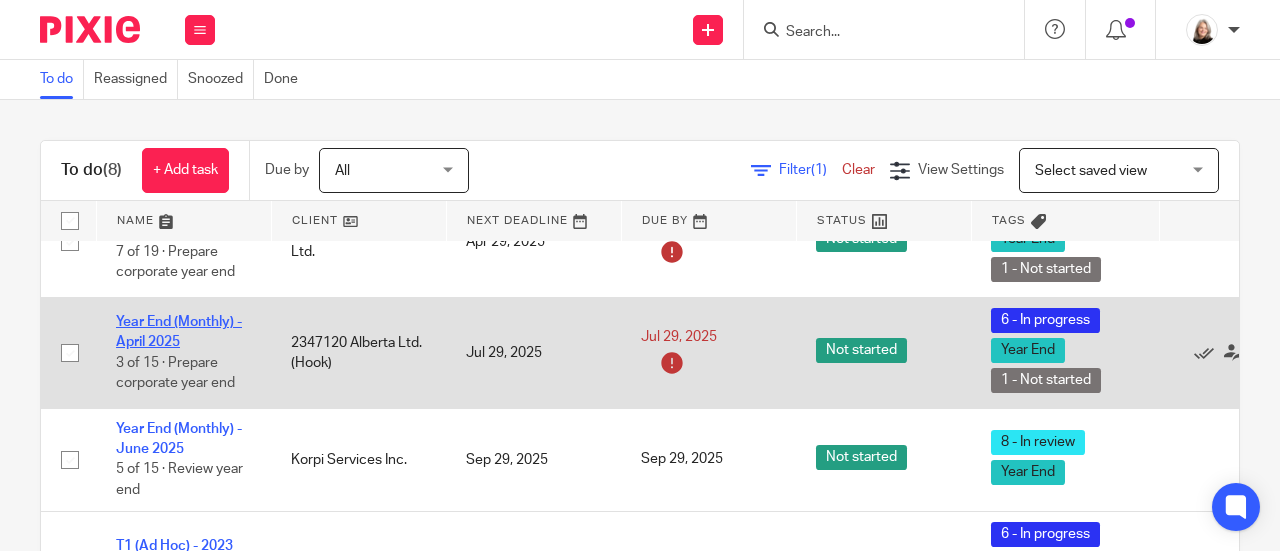 click on "Year End (Monthly) - April 2025" at bounding box center (179, 332) 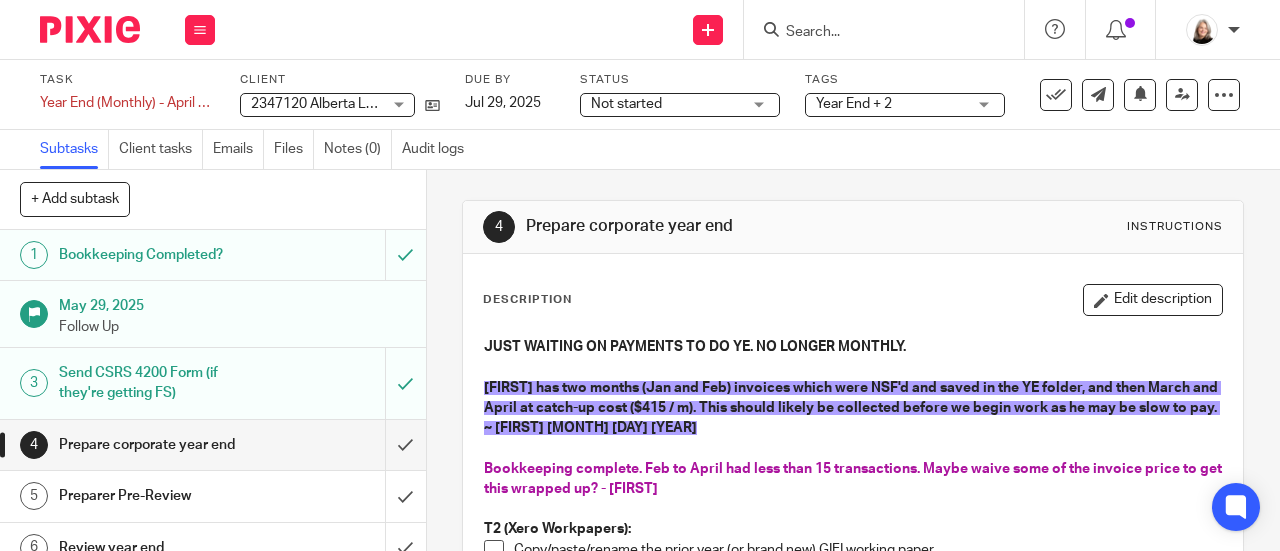 scroll, scrollTop: 0, scrollLeft: 0, axis: both 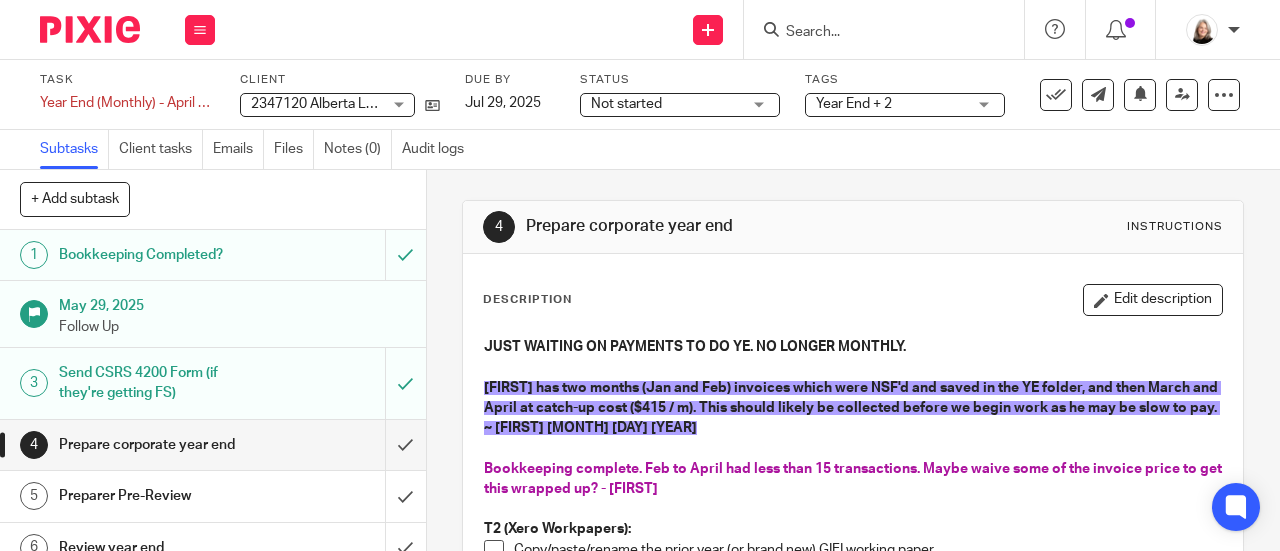 click on "Year End + 2" at bounding box center (854, 104) 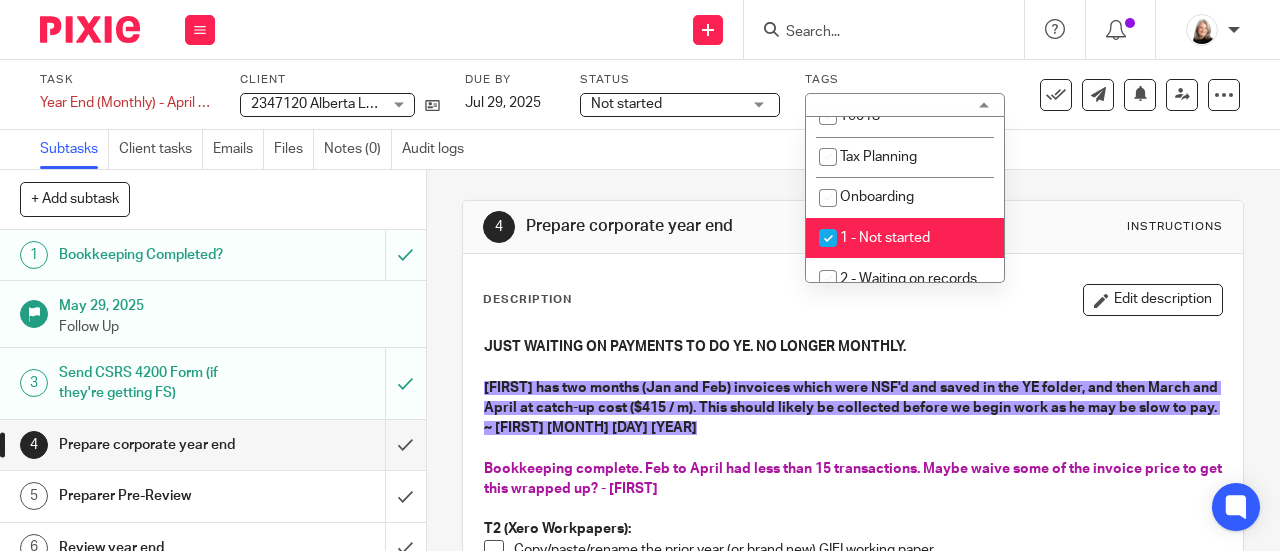 scroll, scrollTop: 500, scrollLeft: 0, axis: vertical 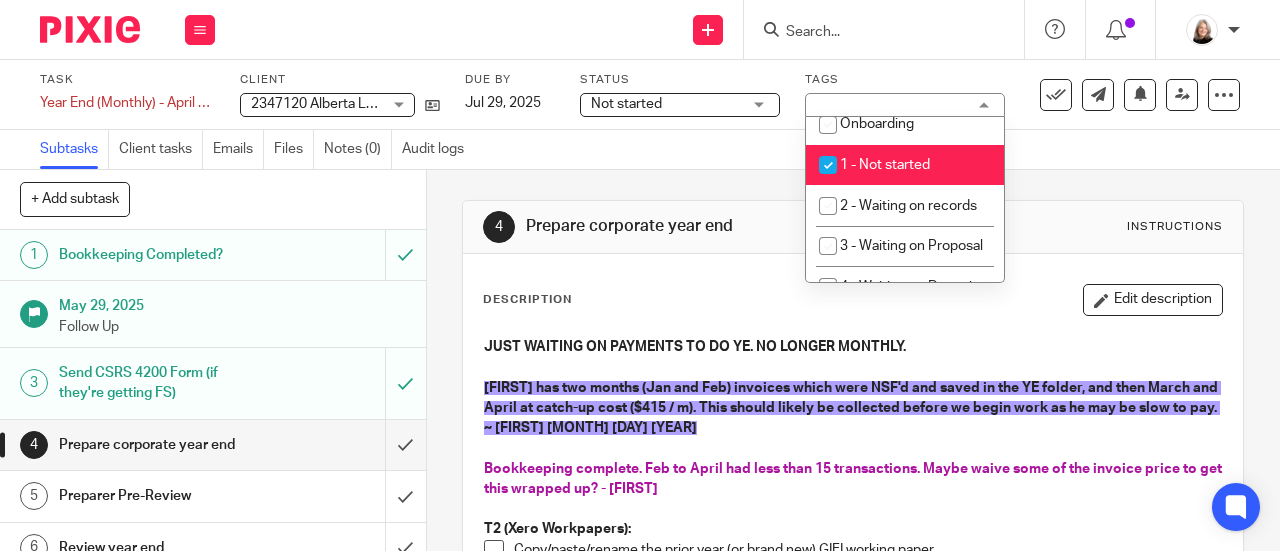 click on "1 - Not started" at bounding box center [885, 165] 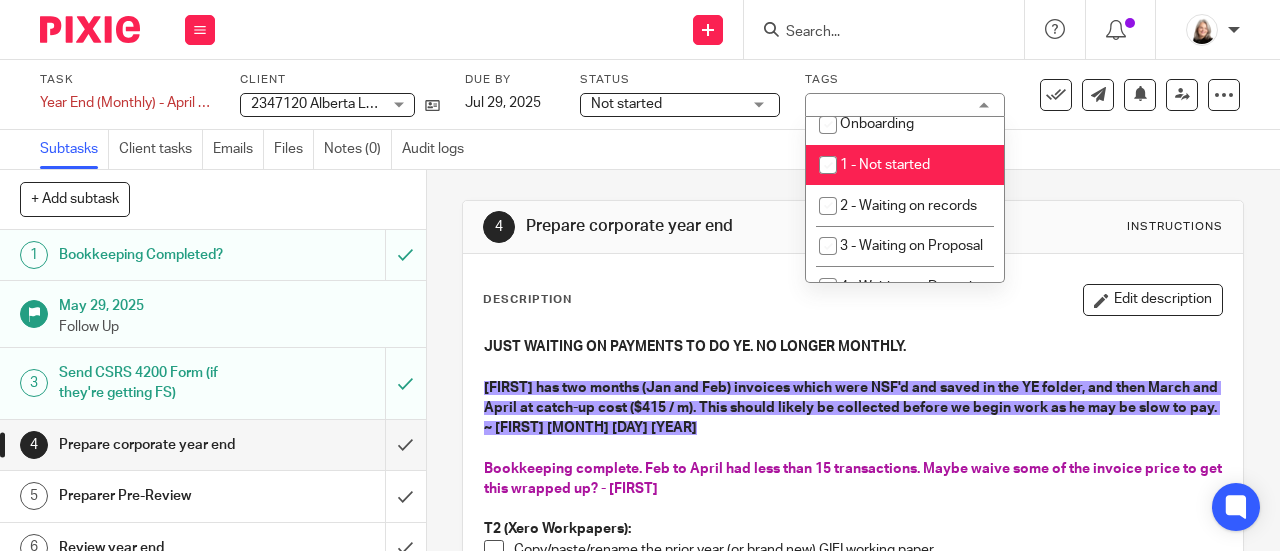 checkbox on "false" 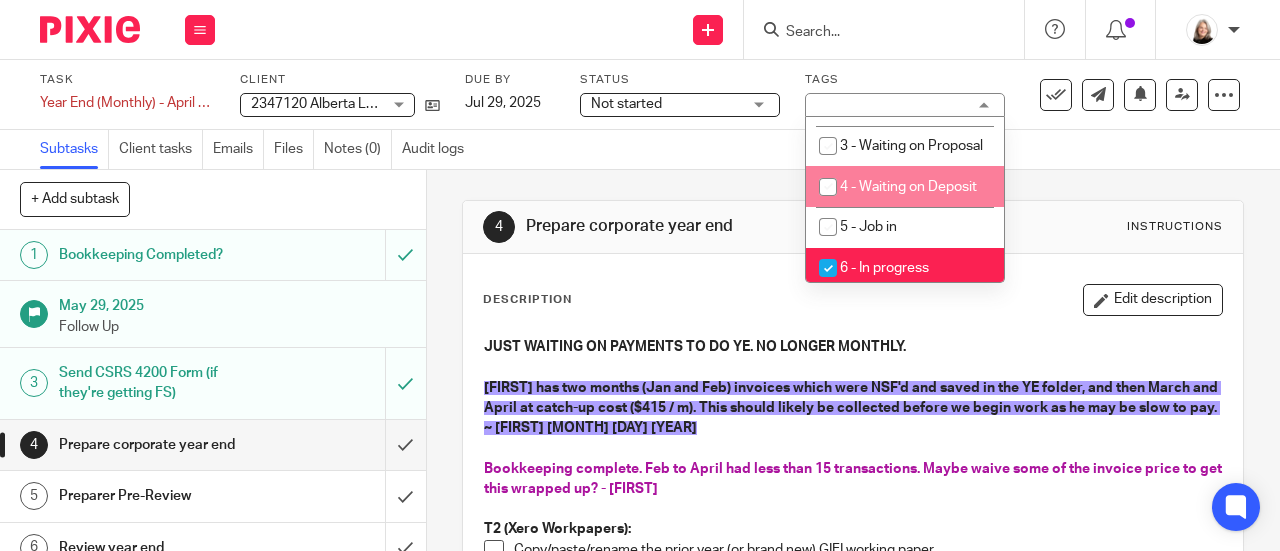 scroll, scrollTop: 700, scrollLeft: 0, axis: vertical 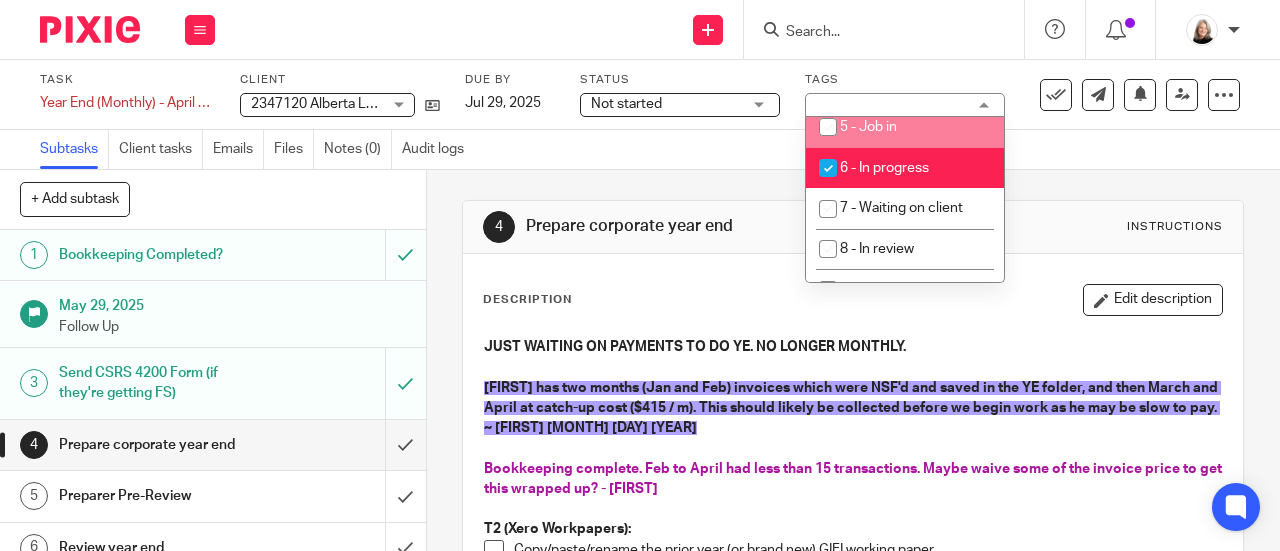 click on "Subtasks
Client tasks
Emails
Files
Notes (0)
Audit logs" at bounding box center (640, 150) 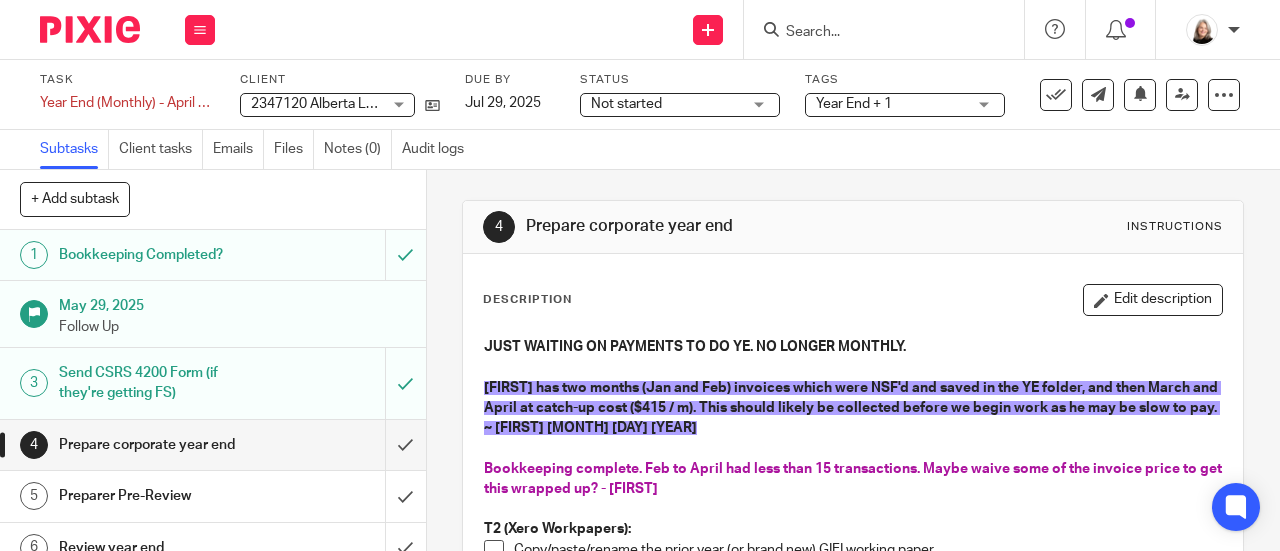 click on "Not started" at bounding box center (666, 104) 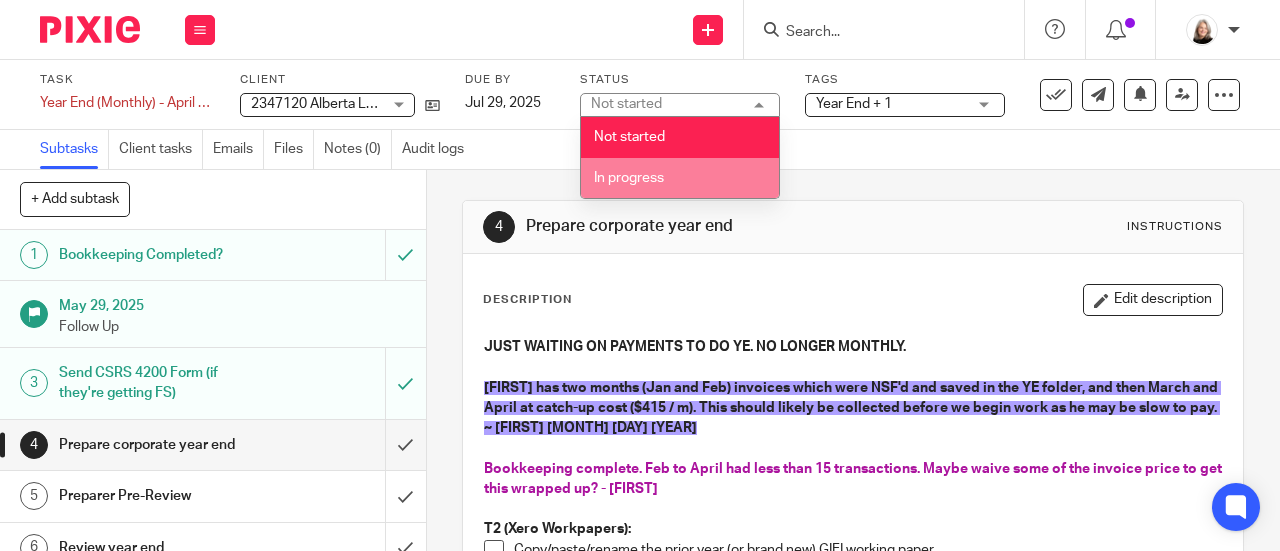 click on "In progress" at bounding box center [680, 178] 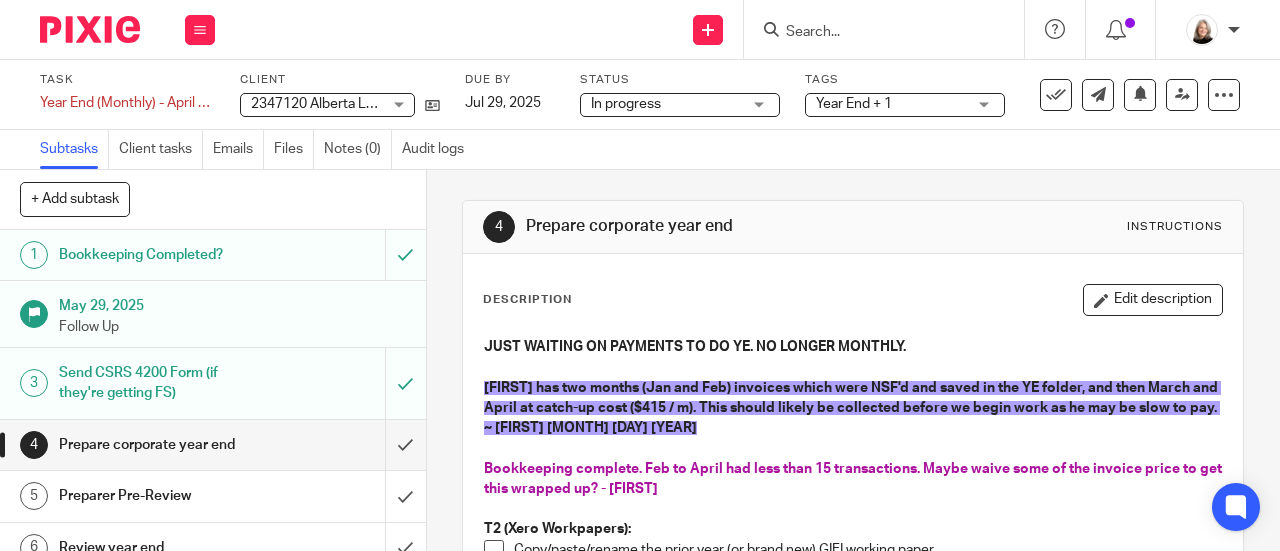 click at bounding box center [874, 33] 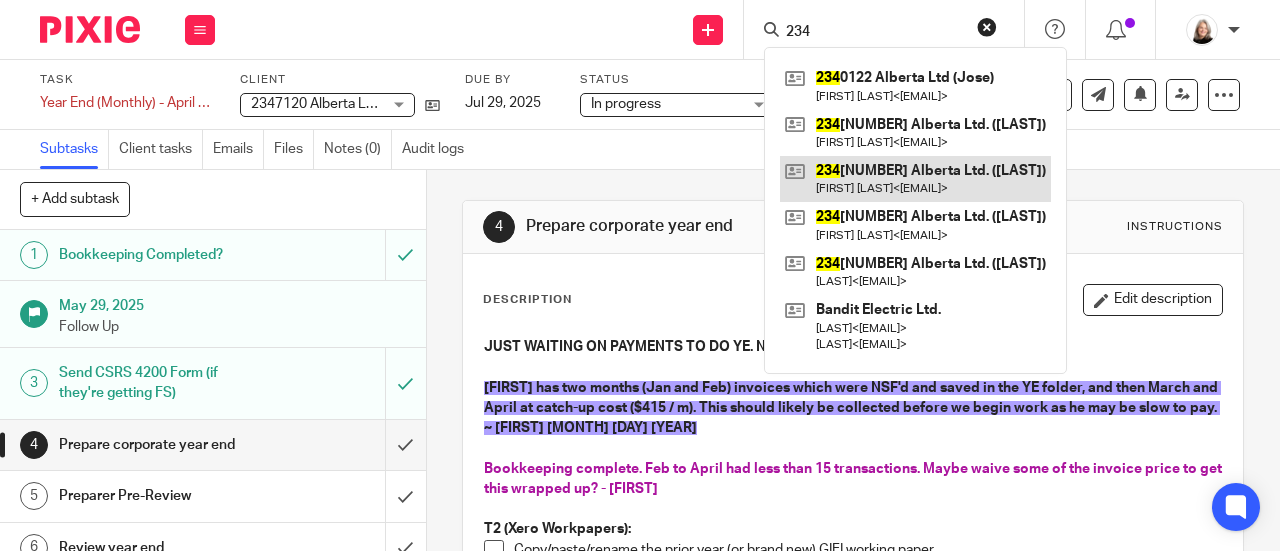 type on "234" 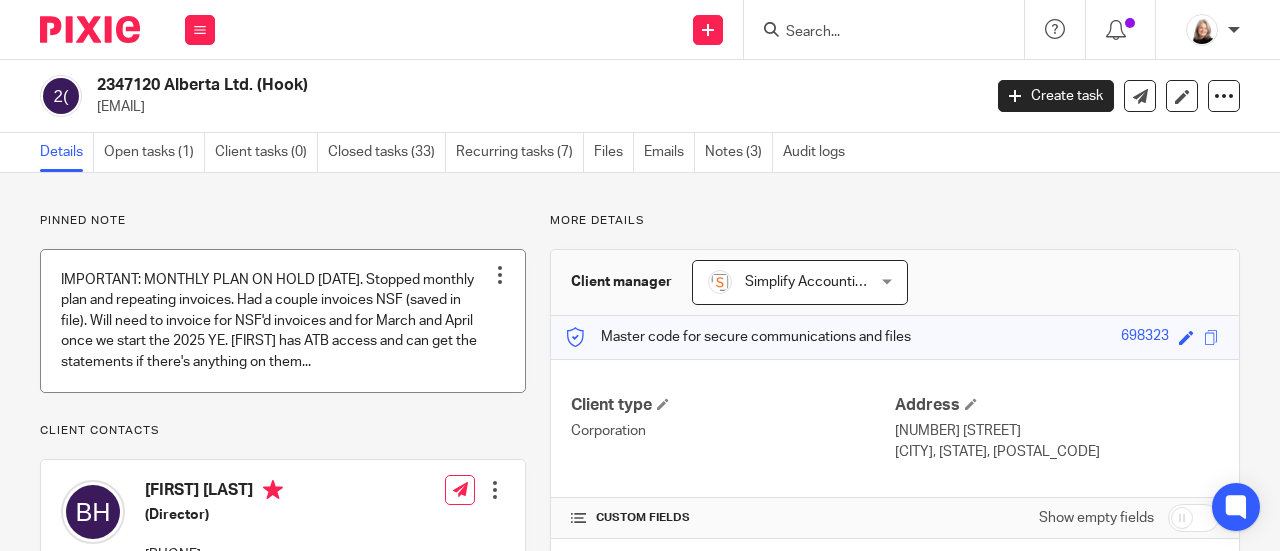 scroll, scrollTop: 0, scrollLeft: 0, axis: both 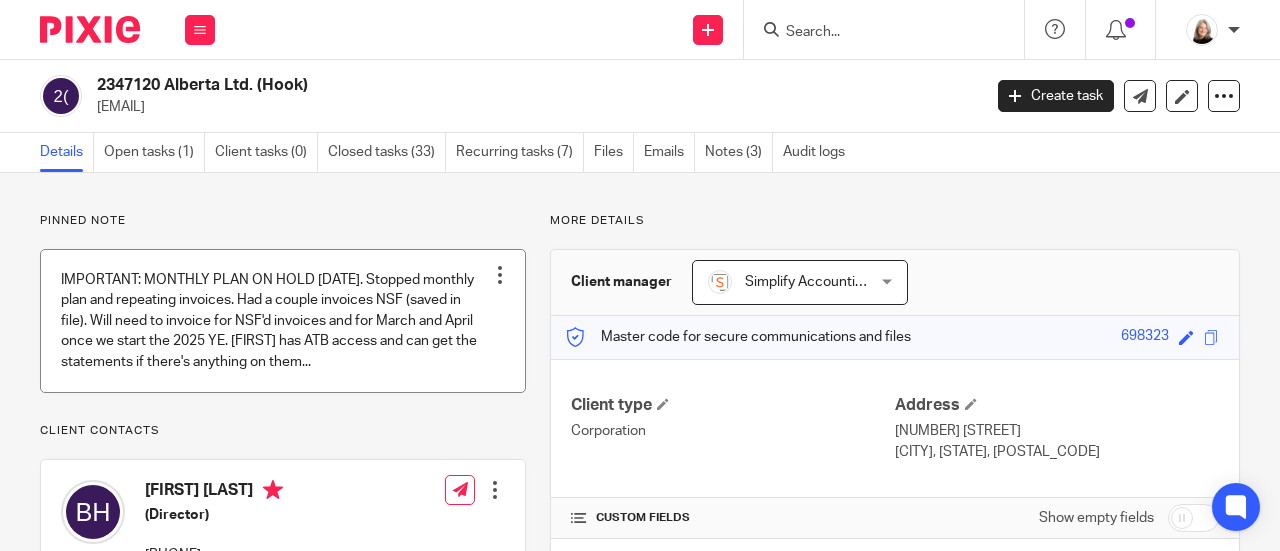 click at bounding box center (283, 321) 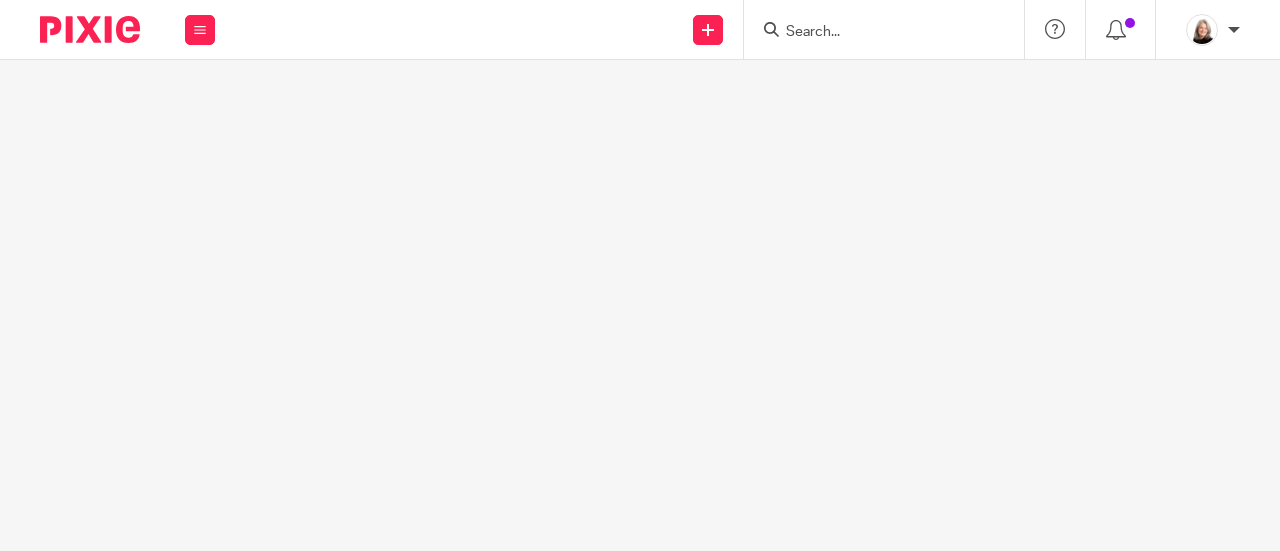 scroll, scrollTop: 0, scrollLeft: 0, axis: both 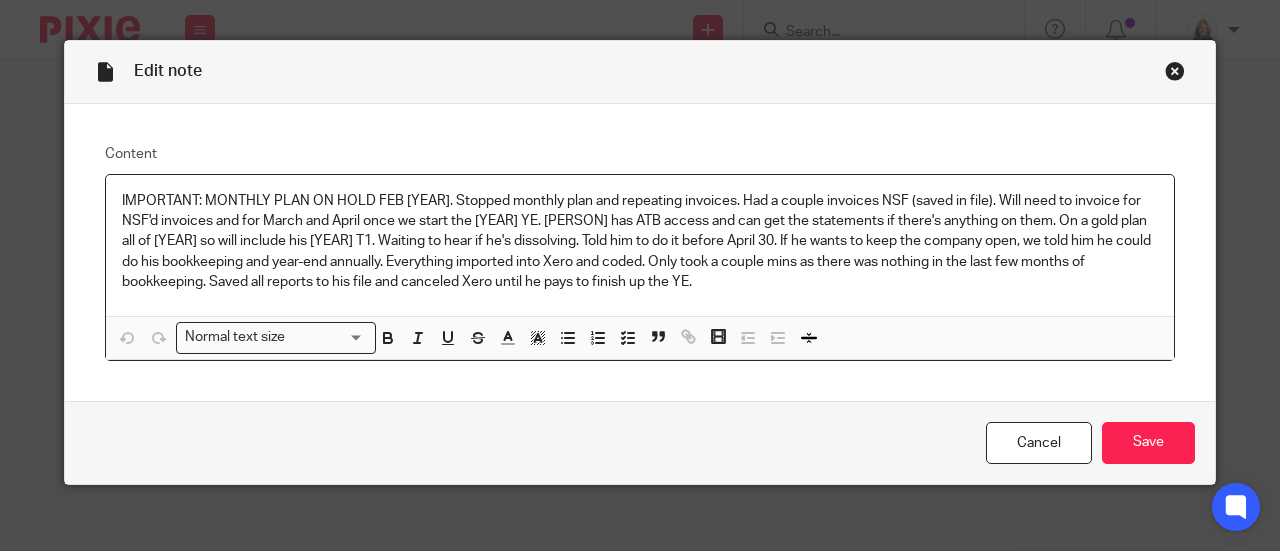 click at bounding box center [1175, 71] 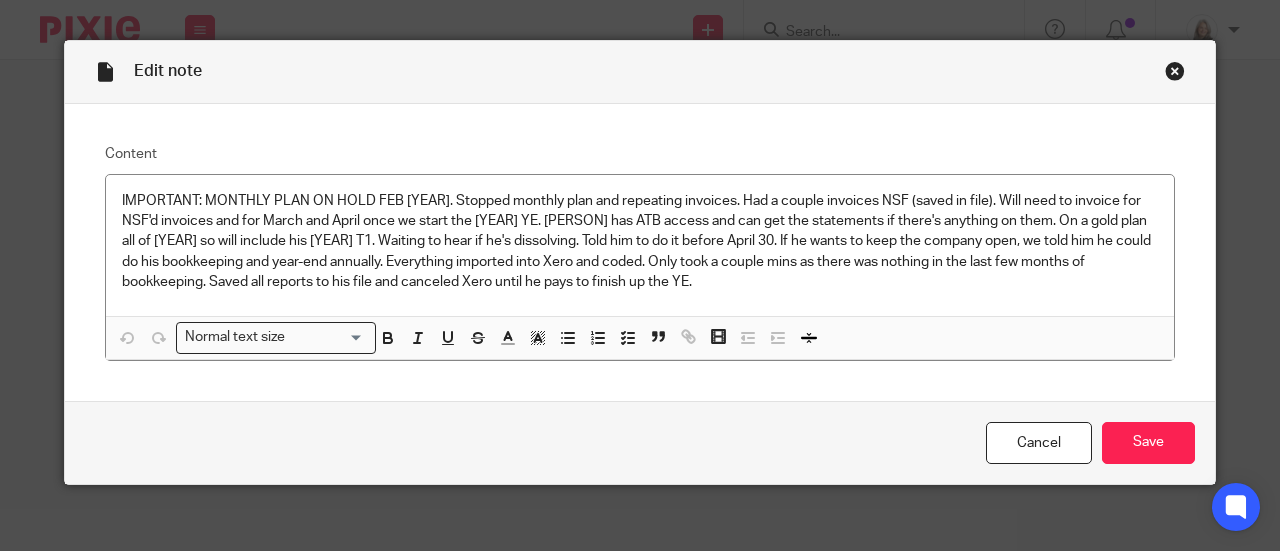 click at bounding box center (1175, 71) 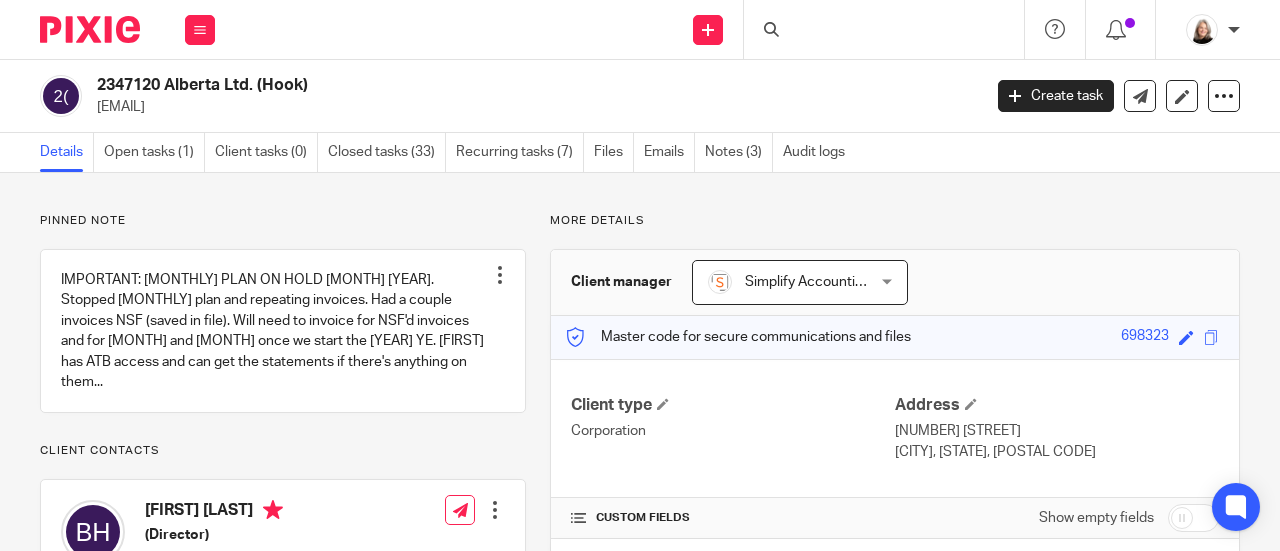 scroll, scrollTop: 0, scrollLeft: 0, axis: both 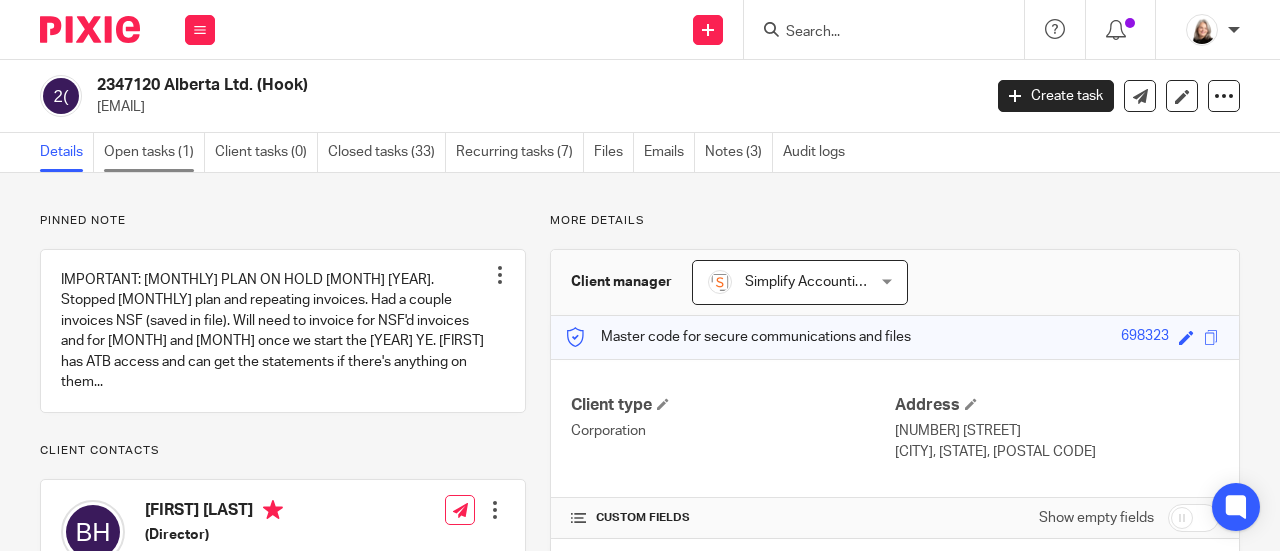 click on "Open tasks (1)" at bounding box center (154, 152) 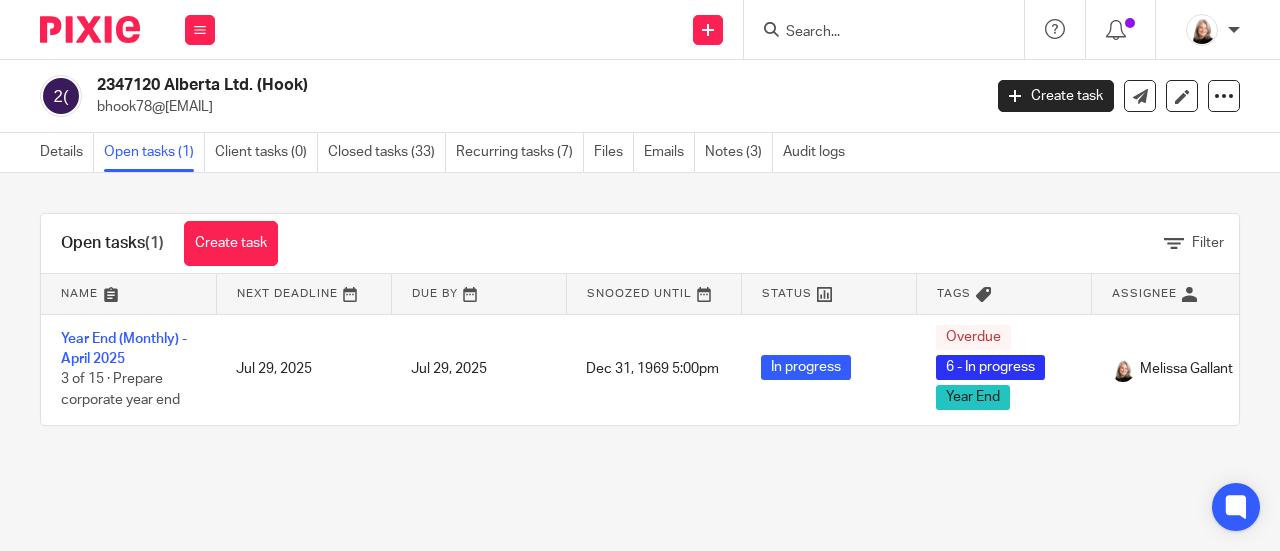 scroll, scrollTop: 0, scrollLeft: 0, axis: both 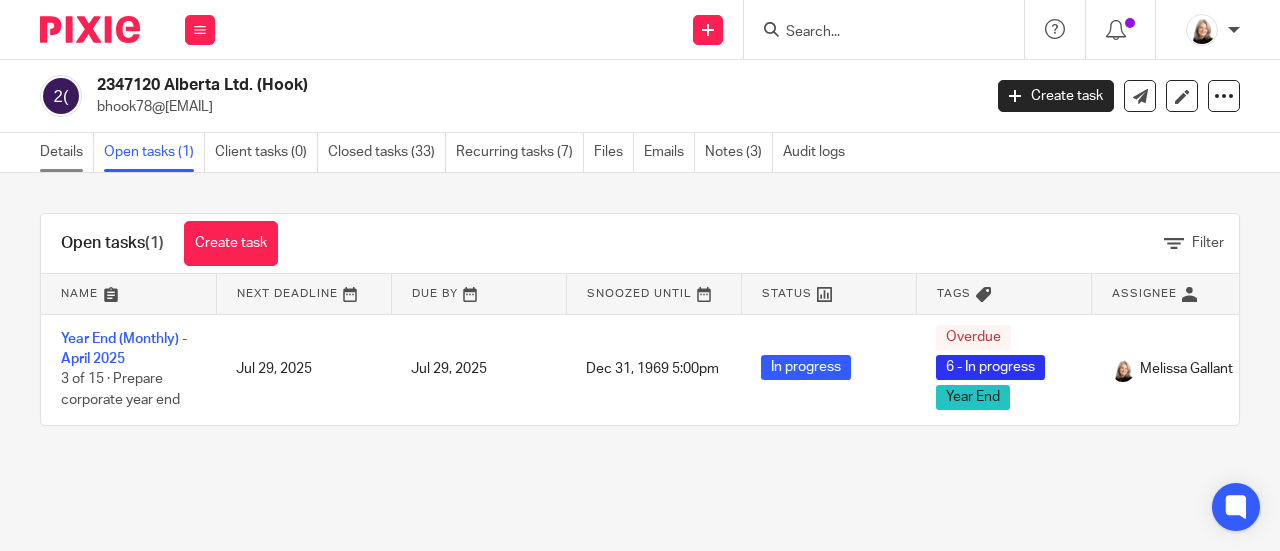 click on "Details" at bounding box center (67, 152) 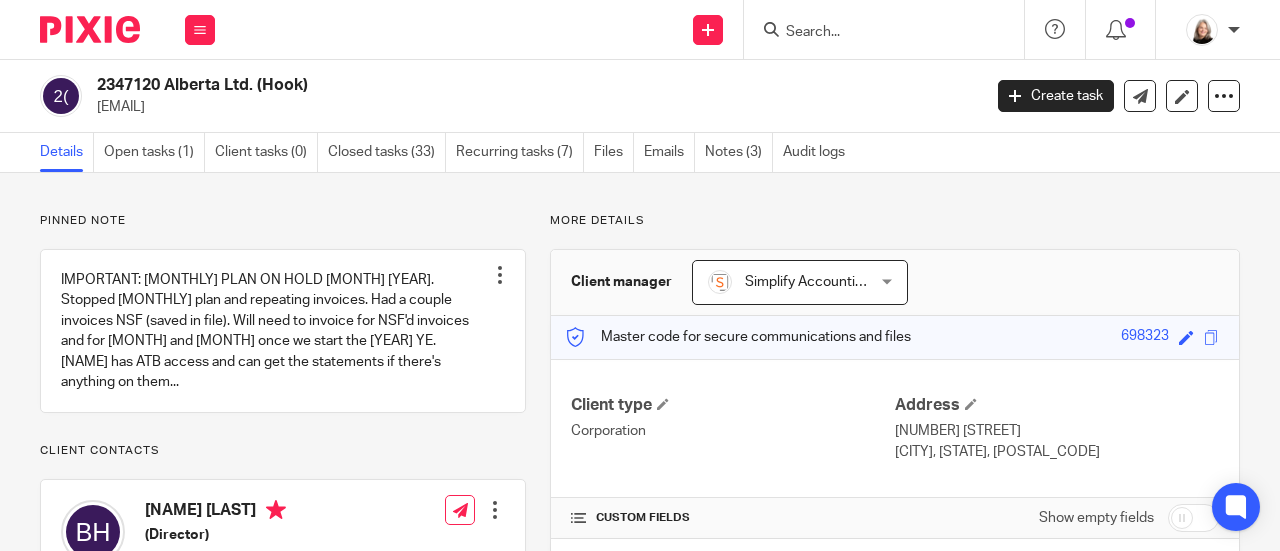 scroll, scrollTop: 0, scrollLeft: 0, axis: both 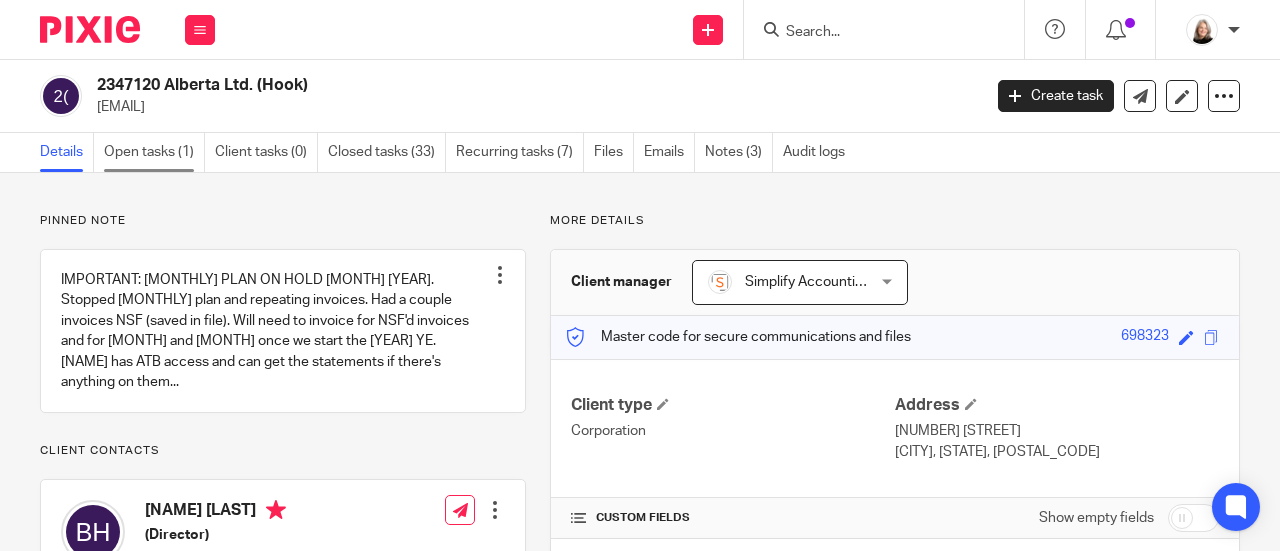click on "Open tasks (1)" at bounding box center [154, 152] 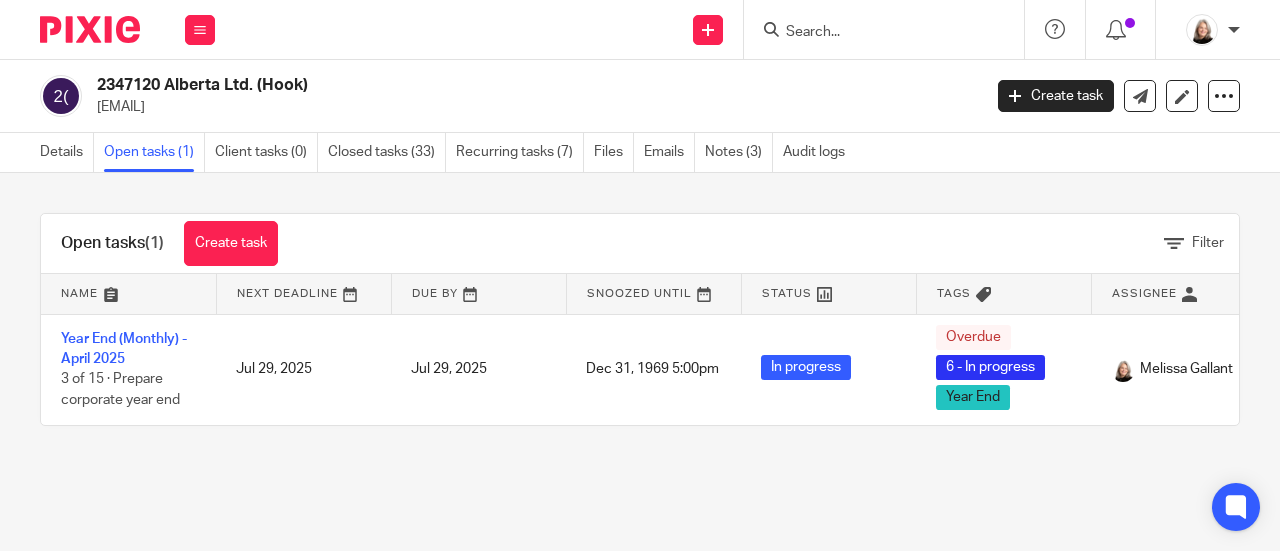 scroll, scrollTop: 0, scrollLeft: 0, axis: both 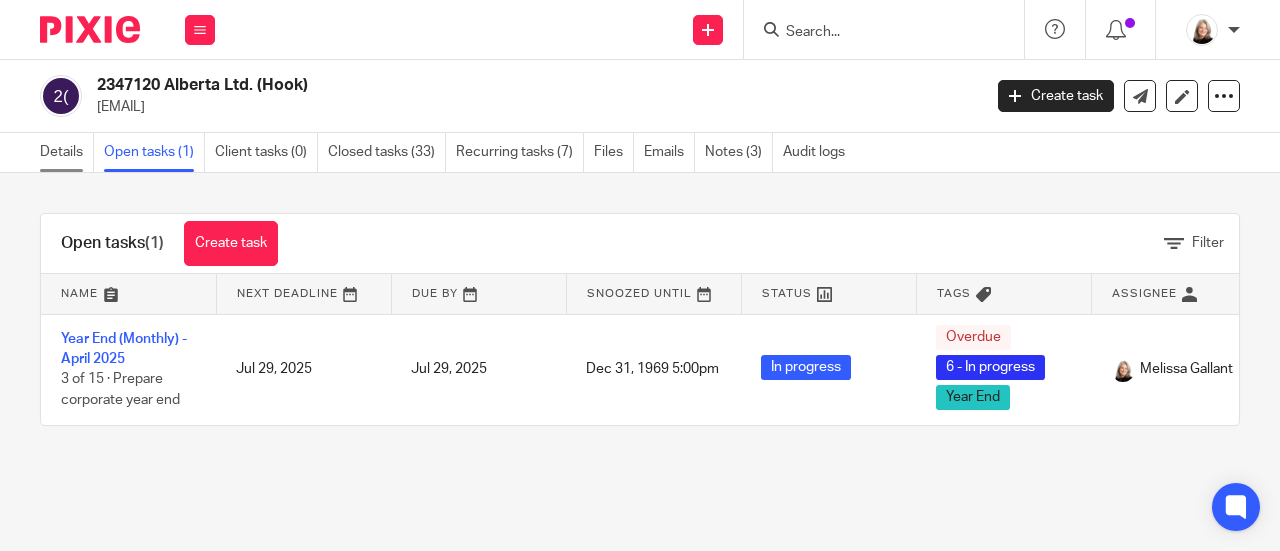 click on "Details" at bounding box center [67, 152] 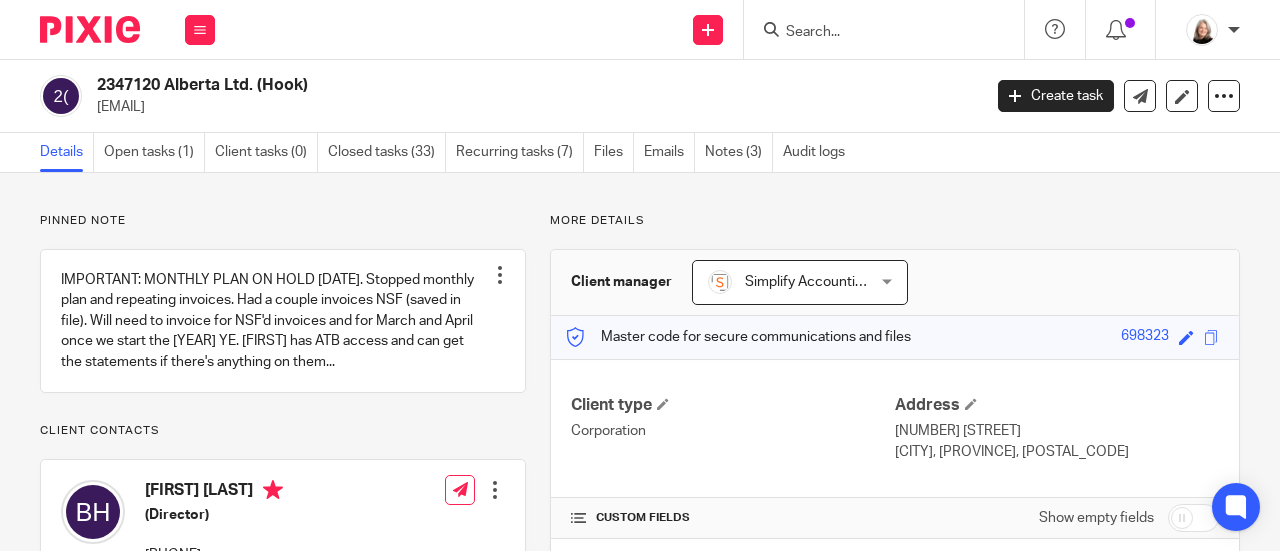 scroll, scrollTop: 0, scrollLeft: 0, axis: both 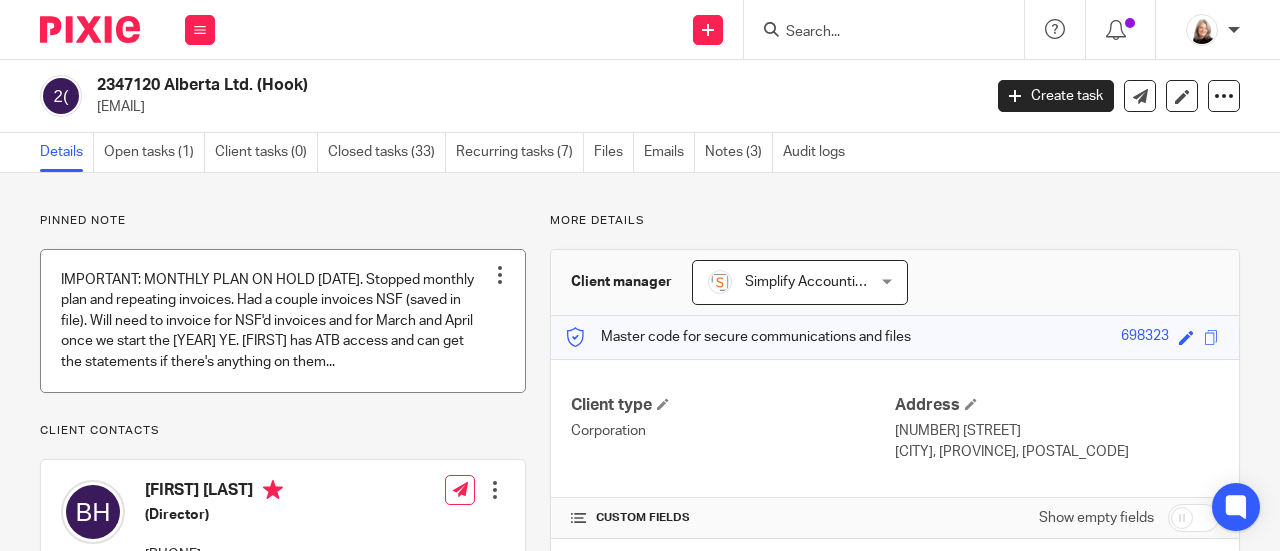 click at bounding box center (283, 321) 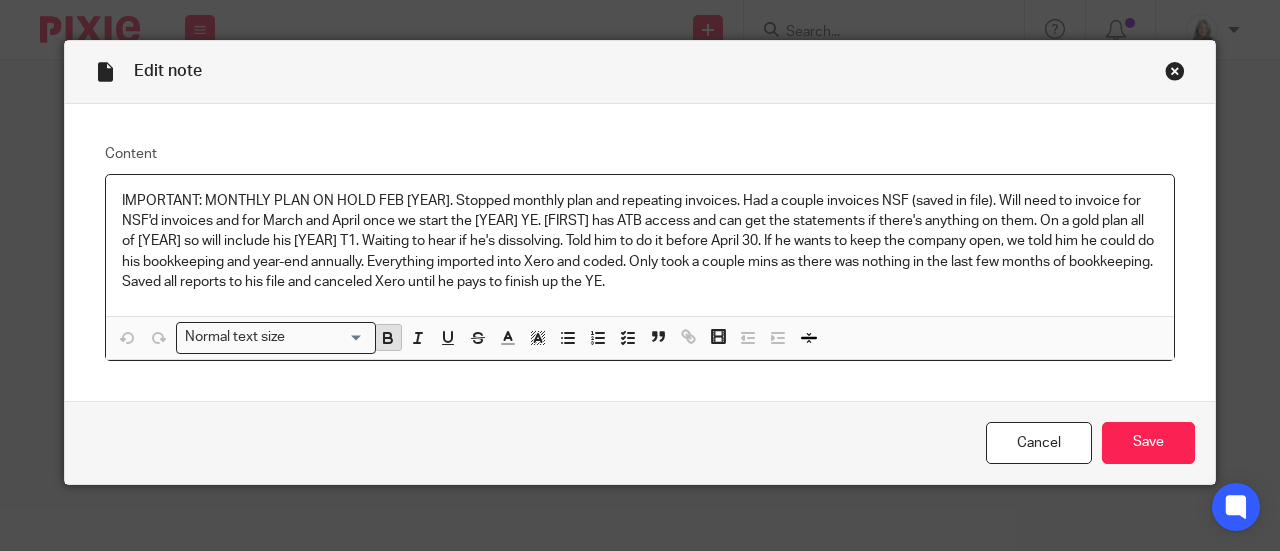 scroll, scrollTop: 0, scrollLeft: 0, axis: both 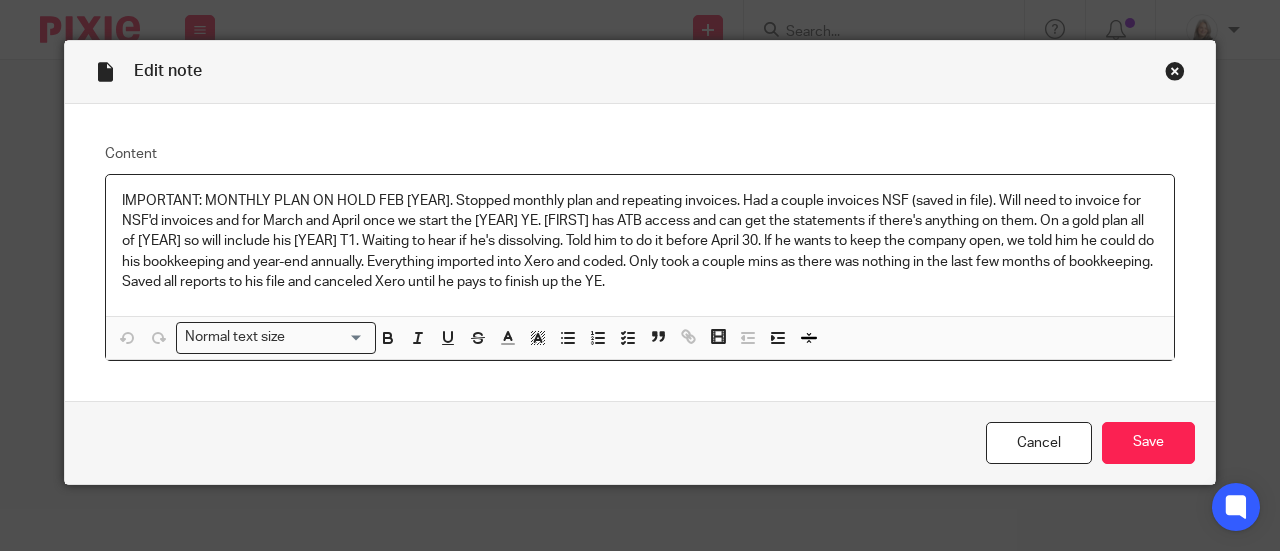 click on "IMPORTANT: MONTHLY PLAN ON HOLD FEB [YEAR]. Stopped monthly plan and repeating invoices. Had a couple invoices NSF (saved in file). Will need to invoice for NSF'd invoices and for March and April once we start the [YEAR] YE. [FIRST] has ATB access and can get the statements if there's anything on them. On a gold plan all of [YEAR] so will include his [YEAR] T1. Waiting to hear if he's dissolving. Told him to do it before April 30. If he wants to keep the company open, we told him he could do his bookkeeping and year-end annually. Everything imported into Xero and coded. Only took a couple mins as there was nothing in the last few months of bookkeeping. Saved all reports to his file and canceled Xero until he pays to finish up the YE." at bounding box center (640, 241) 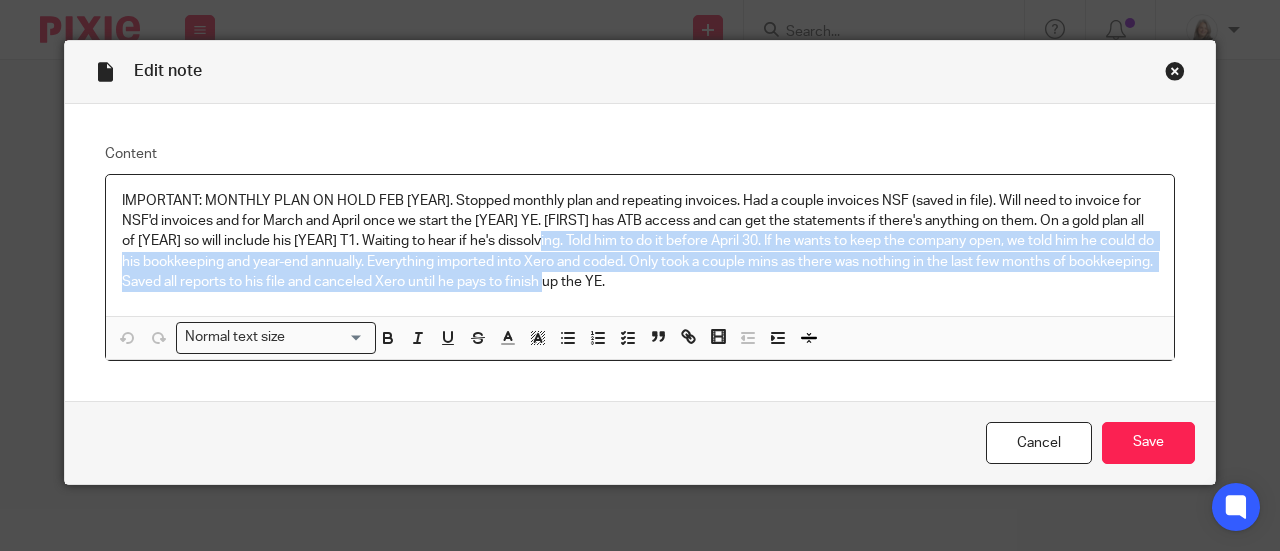 drag, startPoint x: 557, startPoint y: 234, endPoint x: 964, endPoint y: 275, distance: 409.0599 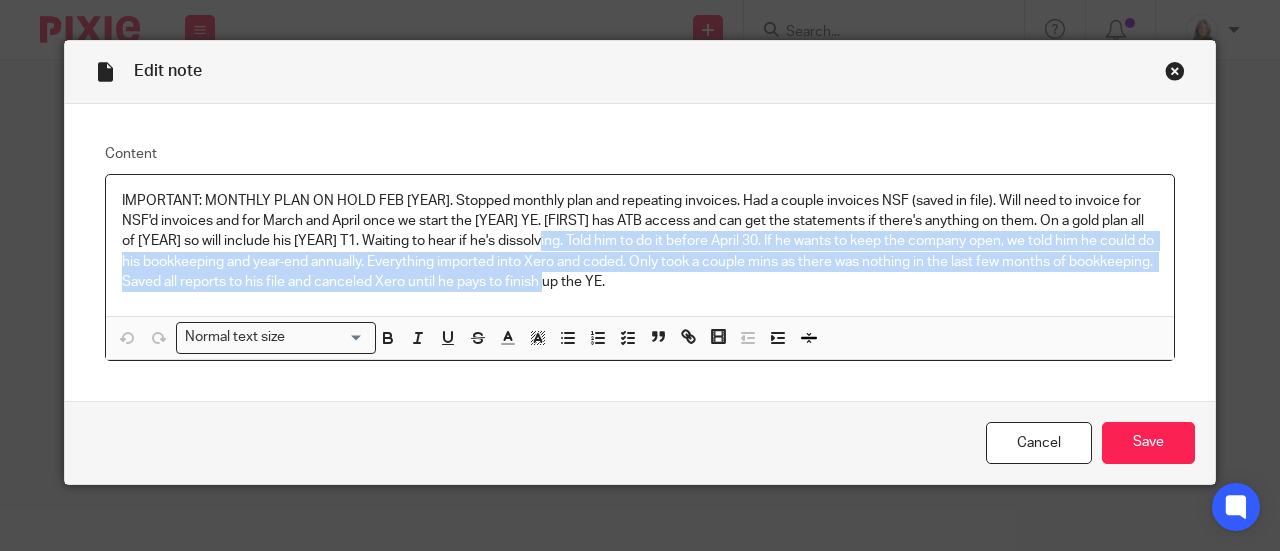 click on "IMPORTANT: MONTHLY PLAN ON HOLD FEB [YEAR]. Stopped monthly plan and repeating invoices. Had a couple invoices NSF (saved in file). Will need to invoice for NSF'd invoices and for March and April once we start the [YEAR] YE. [FIRST] has ATB access and can get the statements if there's anything on them. On a gold plan all of [YEAR] so will include his [YEAR] T1. Waiting to hear if he's dissolving. Told him to do it before April 30. If he wants to keep the company open, we told him he could do his bookkeeping and year-end annually. Everything imported into Xero and coded. Only took a couple mins as there was nothing in the last few months of bookkeeping. Saved all reports to his file and canceled Xero until he pays to finish up the YE." at bounding box center [640, 241] 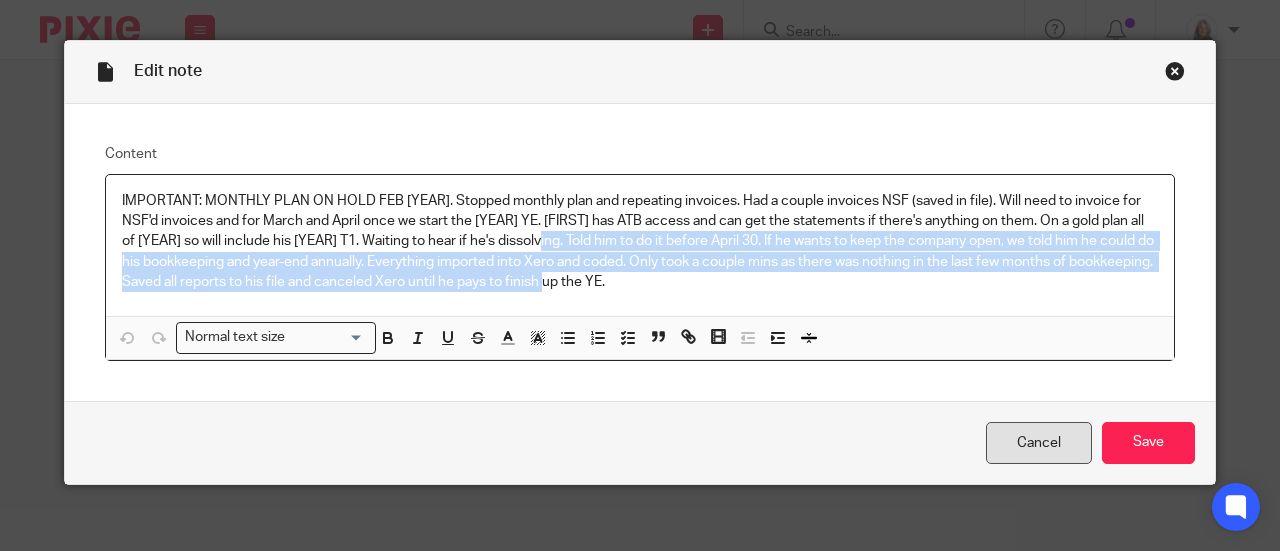 drag, startPoint x: 1025, startPoint y: 433, endPoint x: 1009, endPoint y: 424, distance: 18.35756 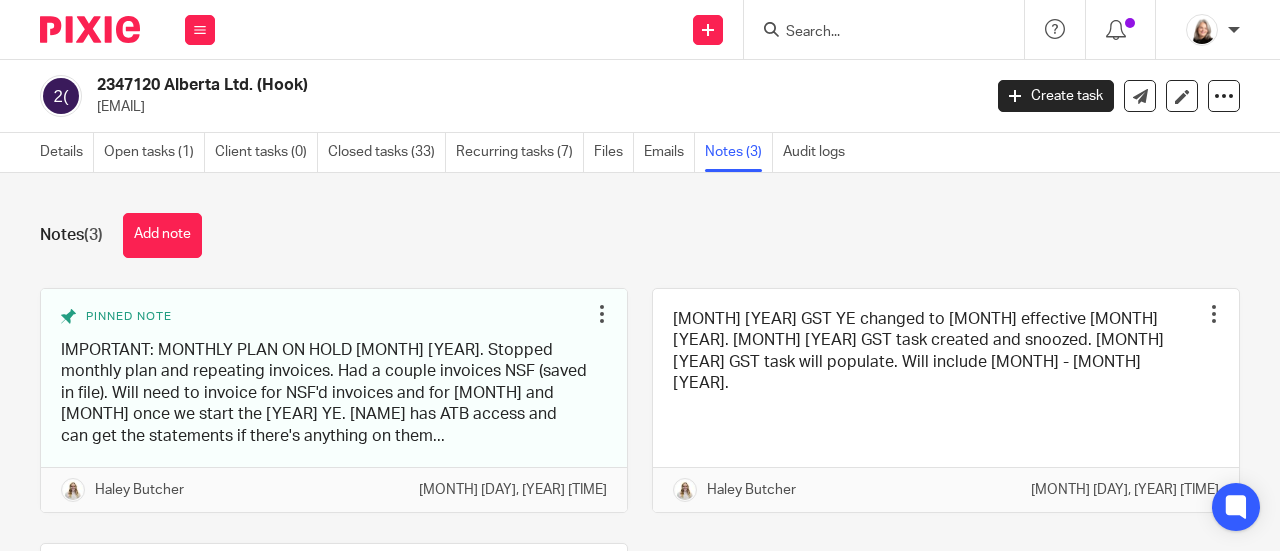 scroll, scrollTop: 0, scrollLeft: 0, axis: both 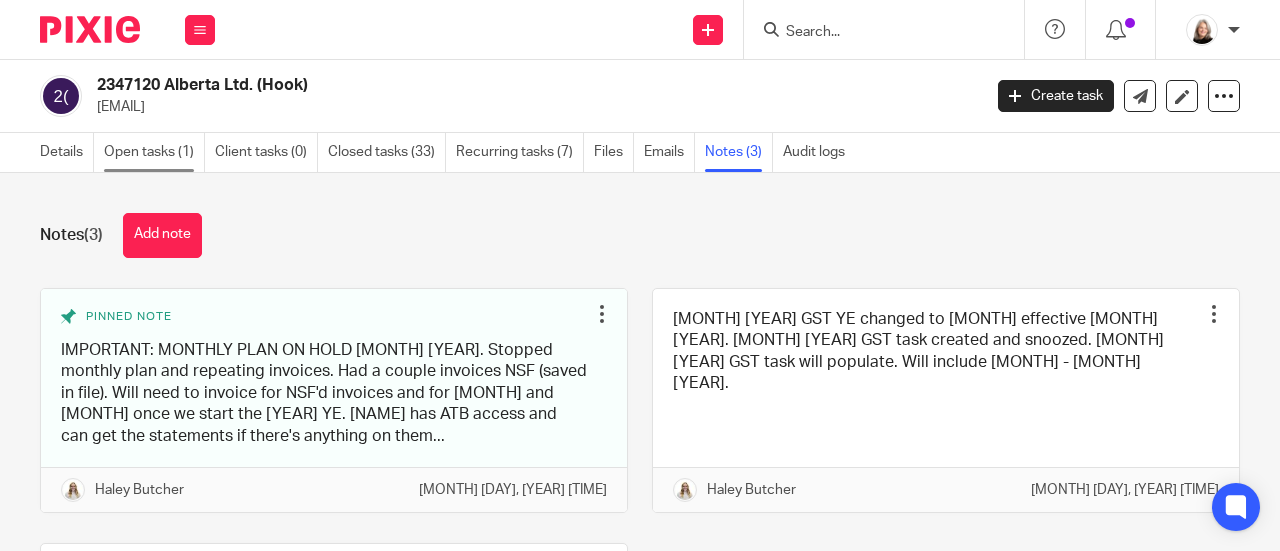 click on "Open tasks (1)" at bounding box center (154, 152) 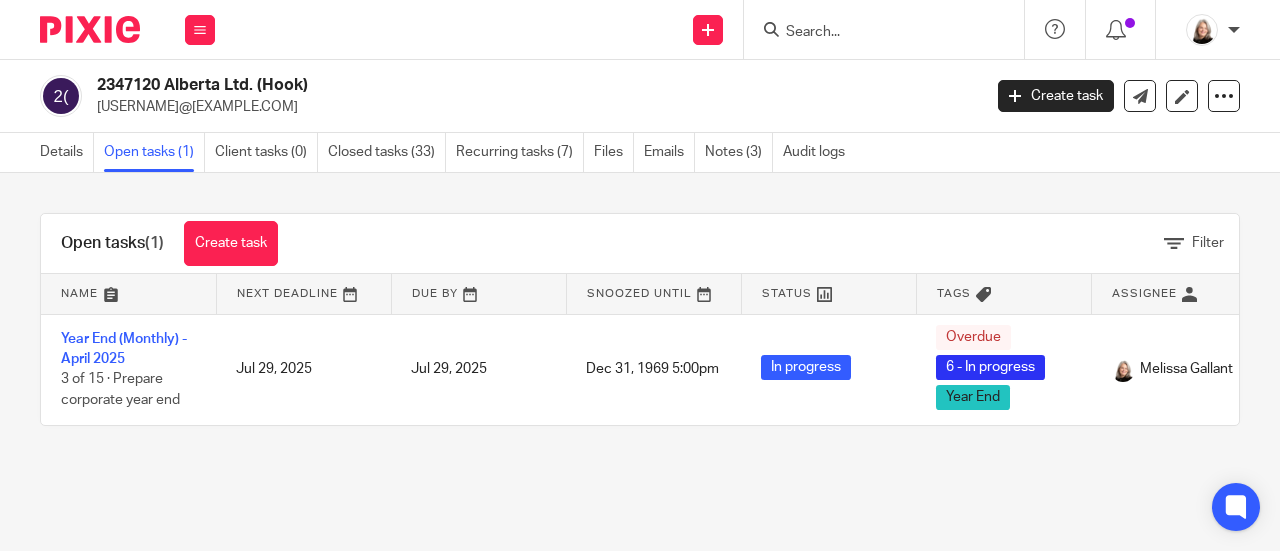 scroll, scrollTop: 0, scrollLeft: 0, axis: both 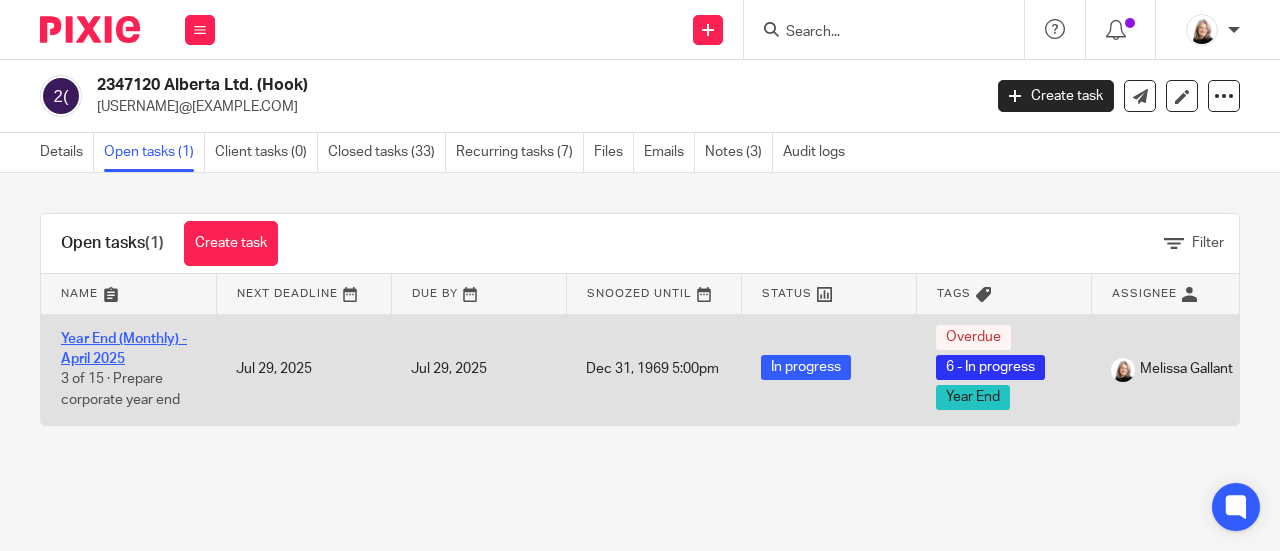 drag, startPoint x: 130, startPoint y: 353, endPoint x: 122, endPoint y: 332, distance: 22.472204 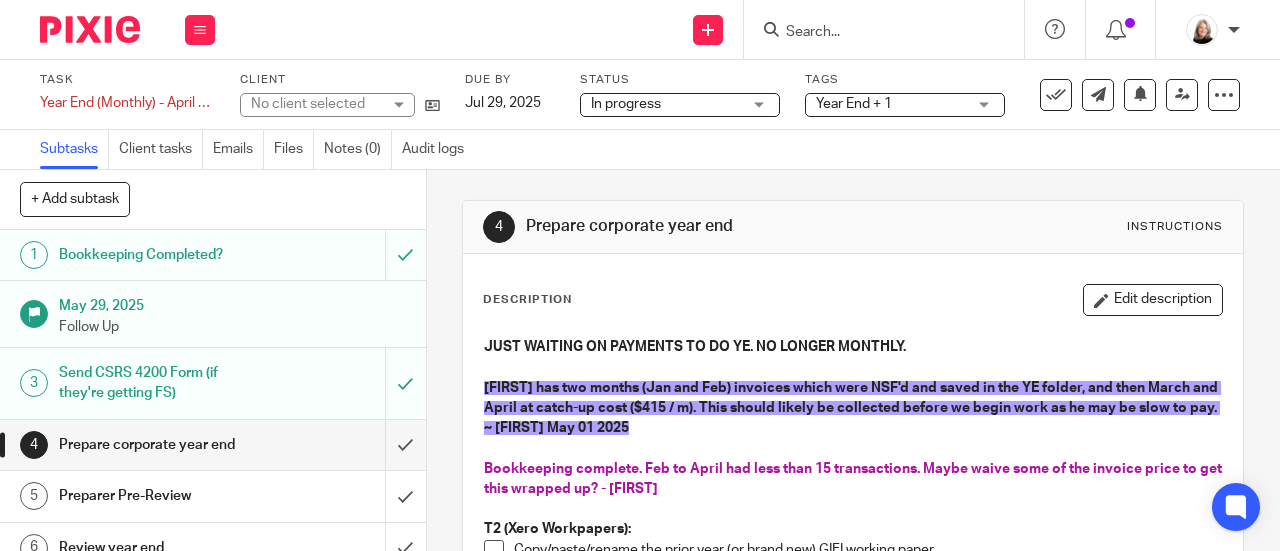 scroll, scrollTop: 0, scrollLeft: 0, axis: both 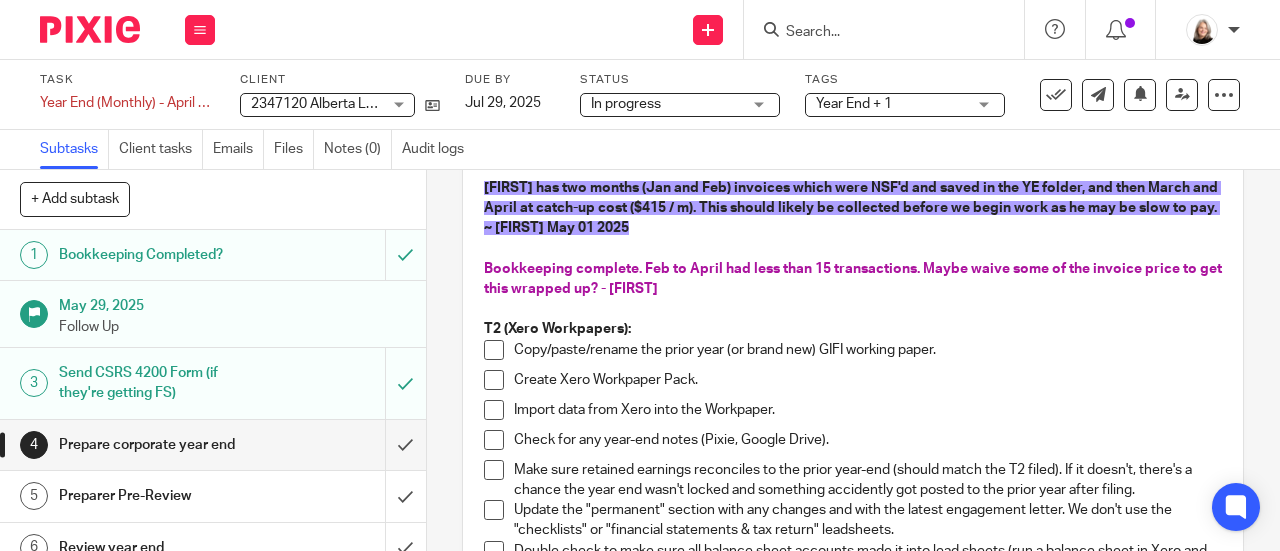 click at bounding box center [853, 309] 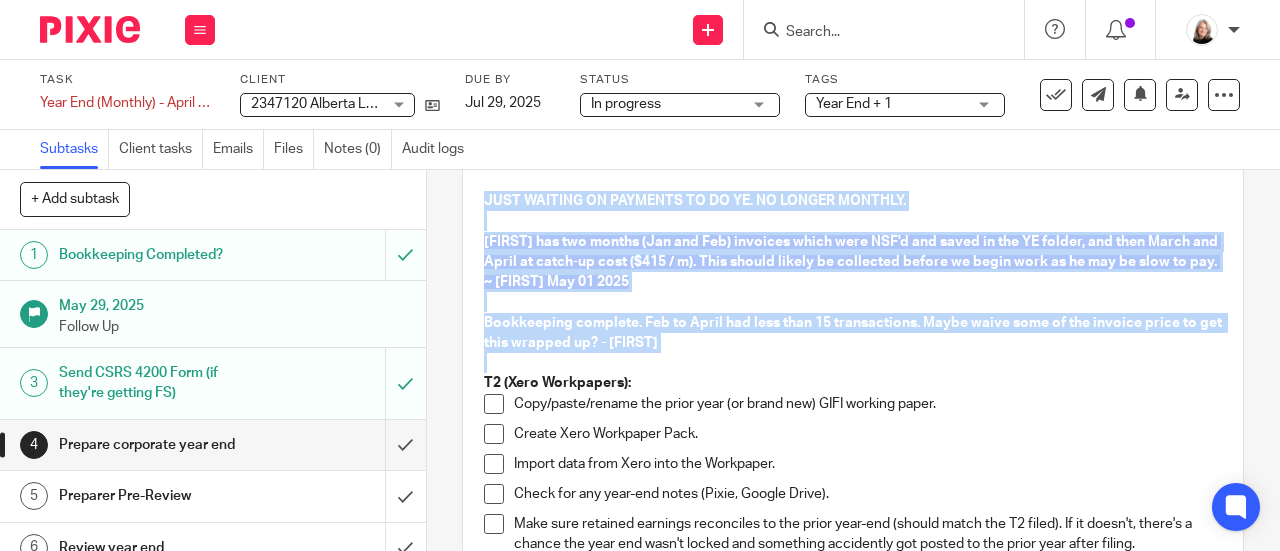 drag, startPoint x: 676, startPoint y: 290, endPoint x: 465, endPoint y: 178, distance: 238.88281 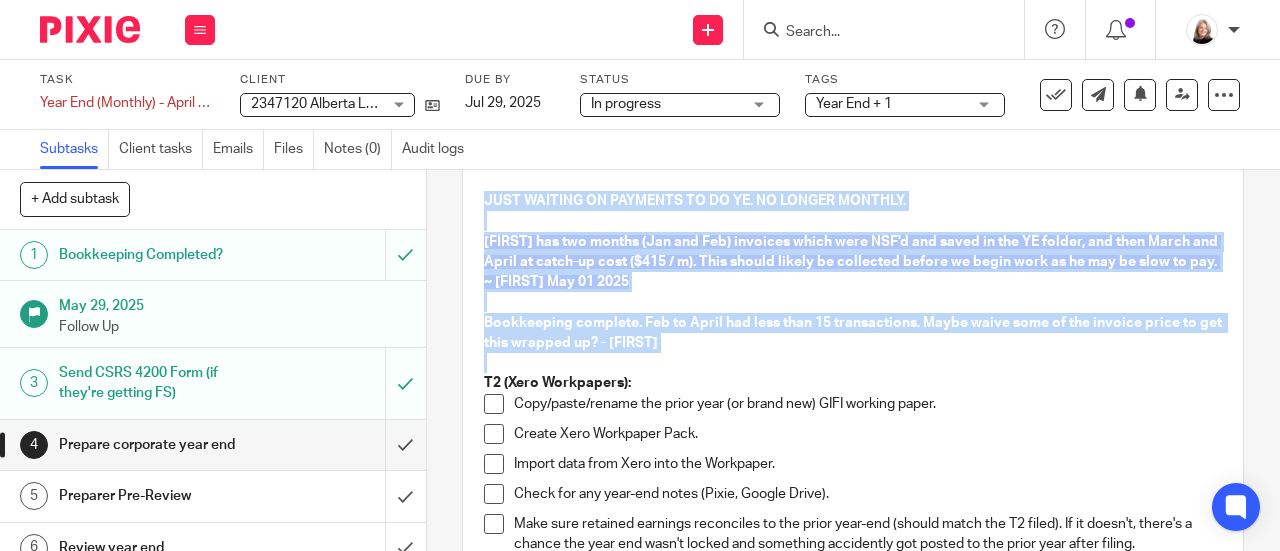 click on "Description
Edit description
JUST WAITING ON PAYMENTS TO DO YE. NO LONGER MONTHLY. [FIRST] has two months (Jan and Feb) invoices which were NSF'd and saved in the YE folder, and then March and April at catch-up cost ($415 / m). This should likely be collected before we begin work as he may be slow to pay. ~ [FIRST] May 01 2025 Bookkeeping complete. Feb to April had less than 15 transactions. Maybe waive some of the invoice price to get this wrapped up? - [FIRST] T2 (Xero Workpapers):   Copy/paste/rename the prior year (or brand new) GIFI working paper.   Create Xero Workpaper Pack.   Import data from Xero into the Workpaper.   Check for any year-end notes (Pixie, Google Drive).   Make sure retained earnings reconciles to the prior year-end (should match the T2 filed). If it doesn't, there's a chance the year end wasn't locked and something accidently got posted to the prior year after filing.       Go through workpaper pack and add all notes / compare balances to backup received." at bounding box center (853, 1210) 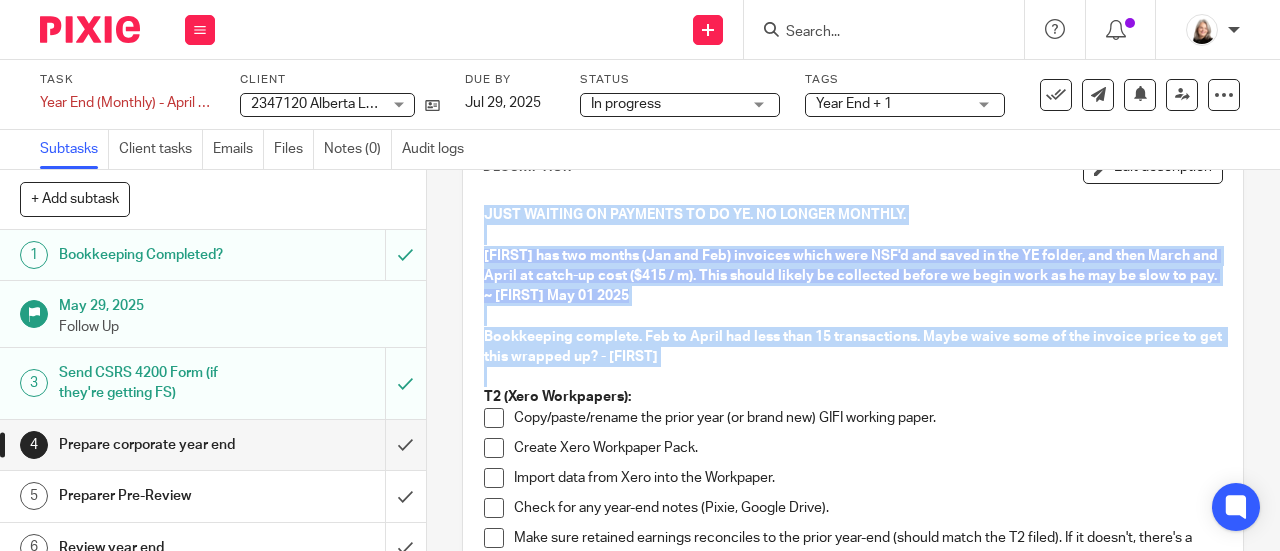 click at bounding box center (853, 316) 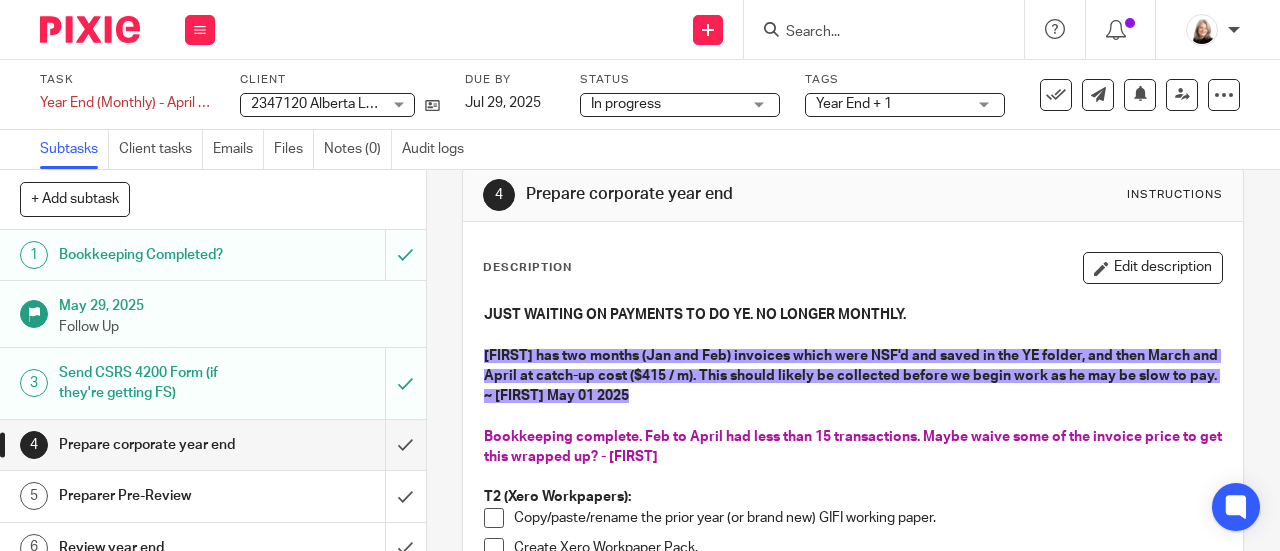 scroll, scrollTop: 0, scrollLeft: 0, axis: both 